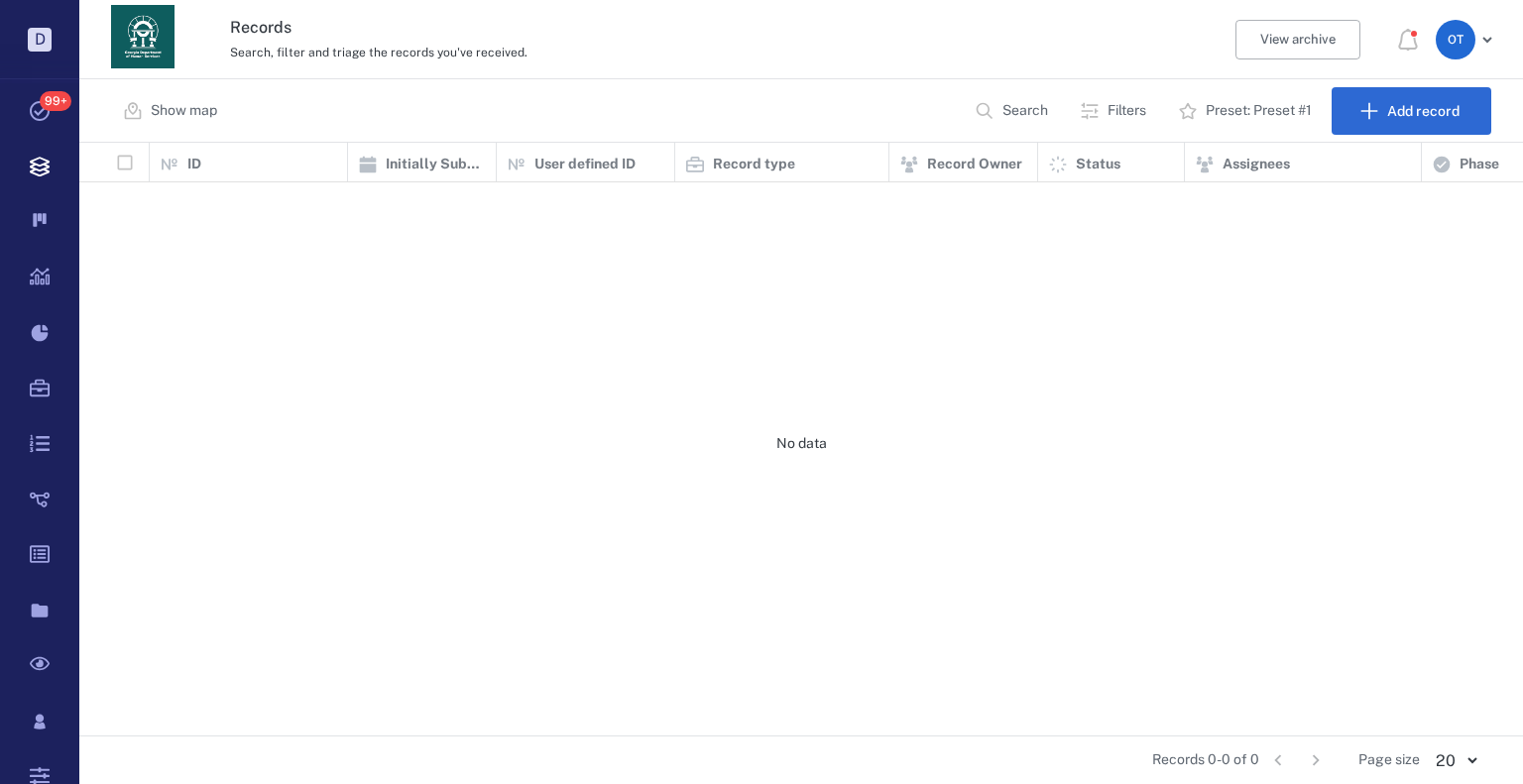 scroll, scrollTop: 0, scrollLeft: 0, axis: both 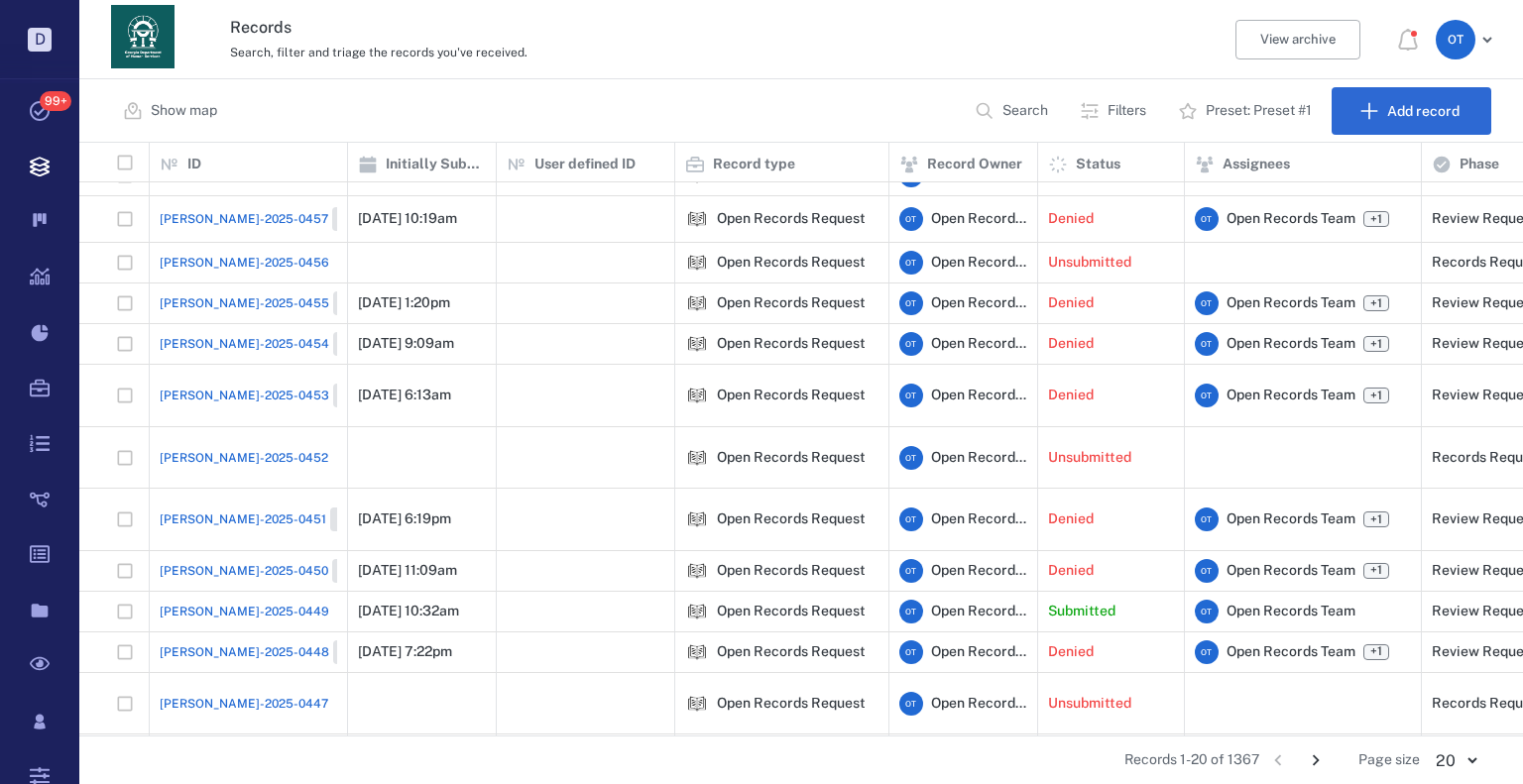click on "[PERSON_NAME]-2025-0449" at bounding box center [244, 612] 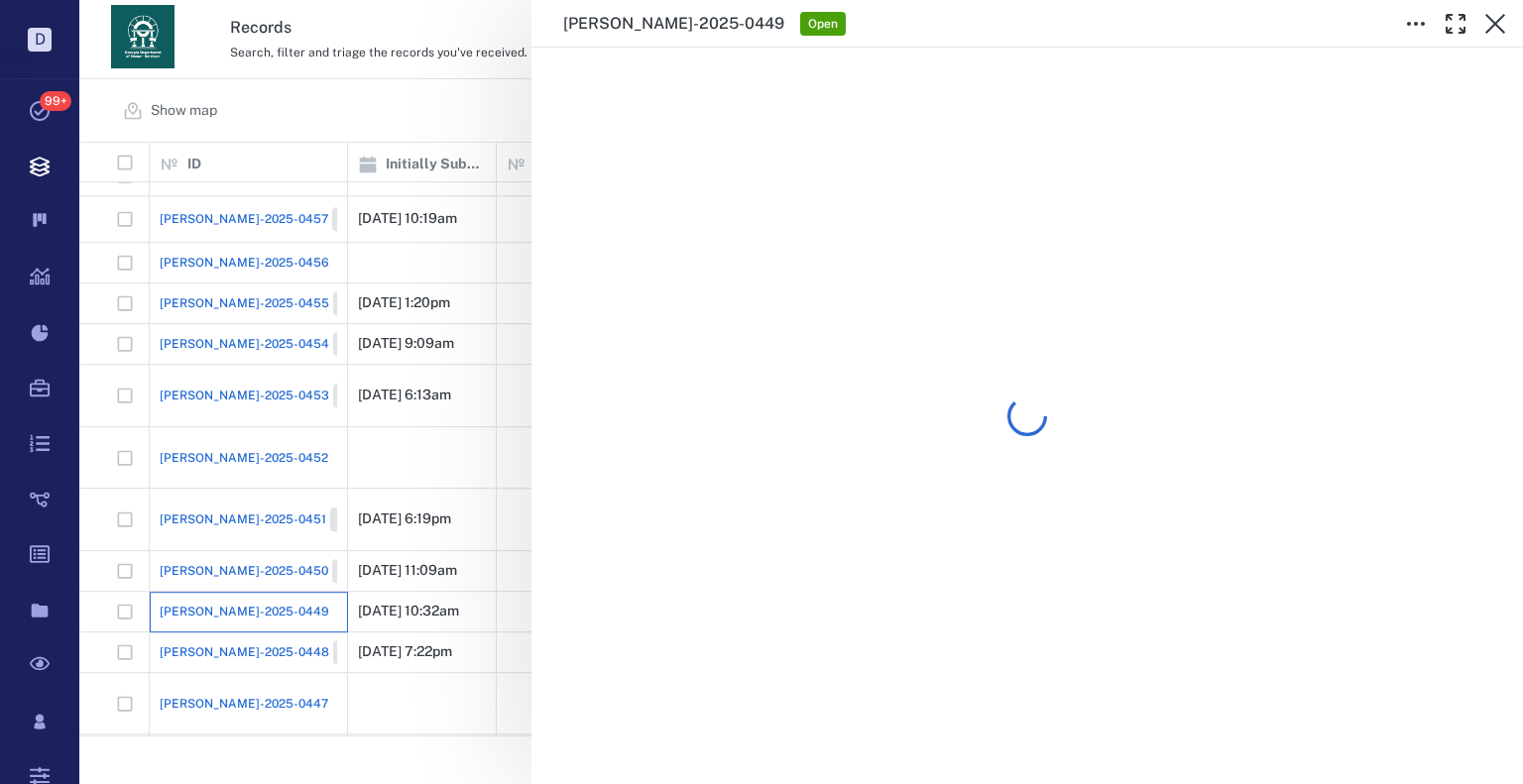 scroll, scrollTop: 270, scrollLeft: 0, axis: vertical 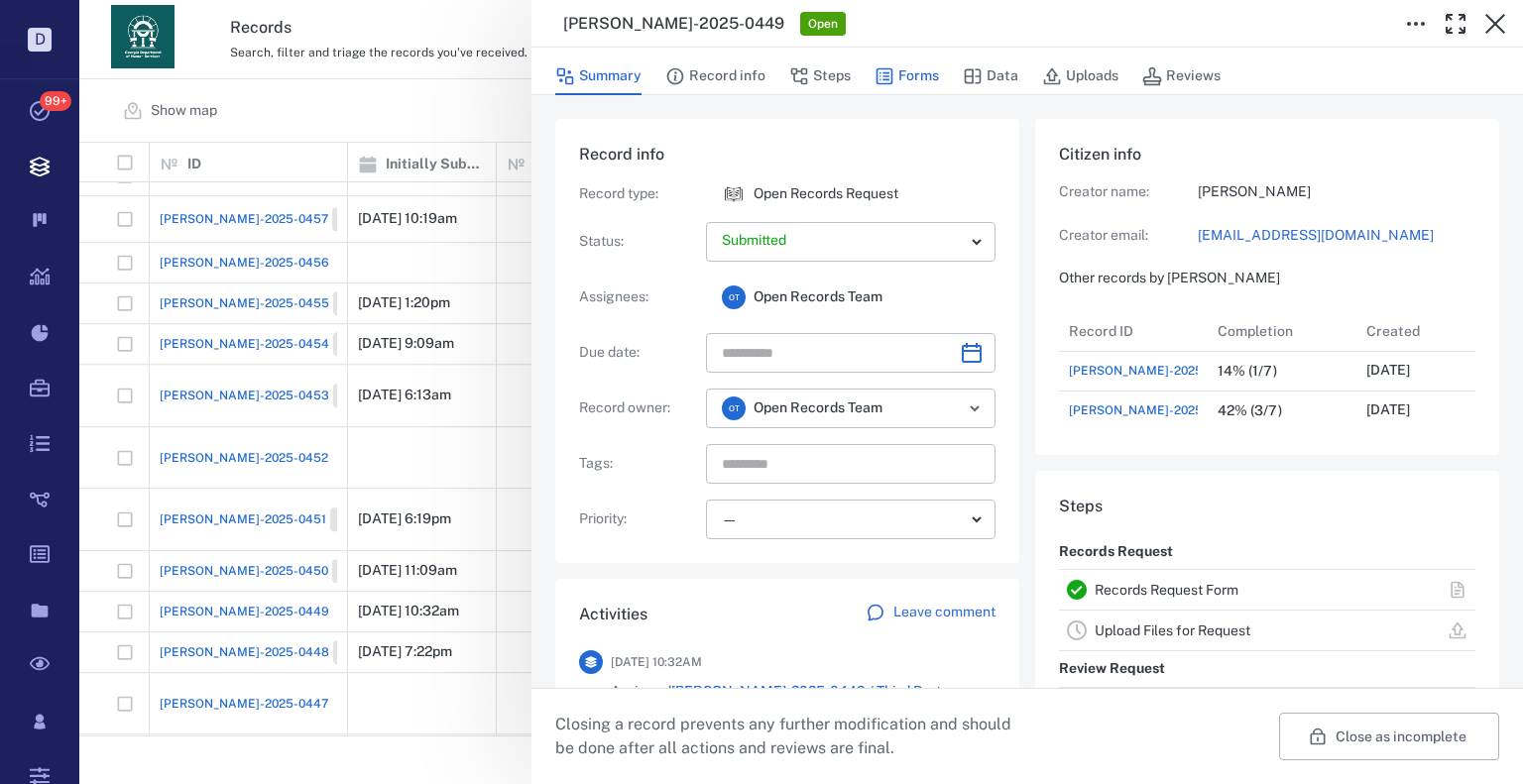 click on "Forms" at bounding box center [906, 76] 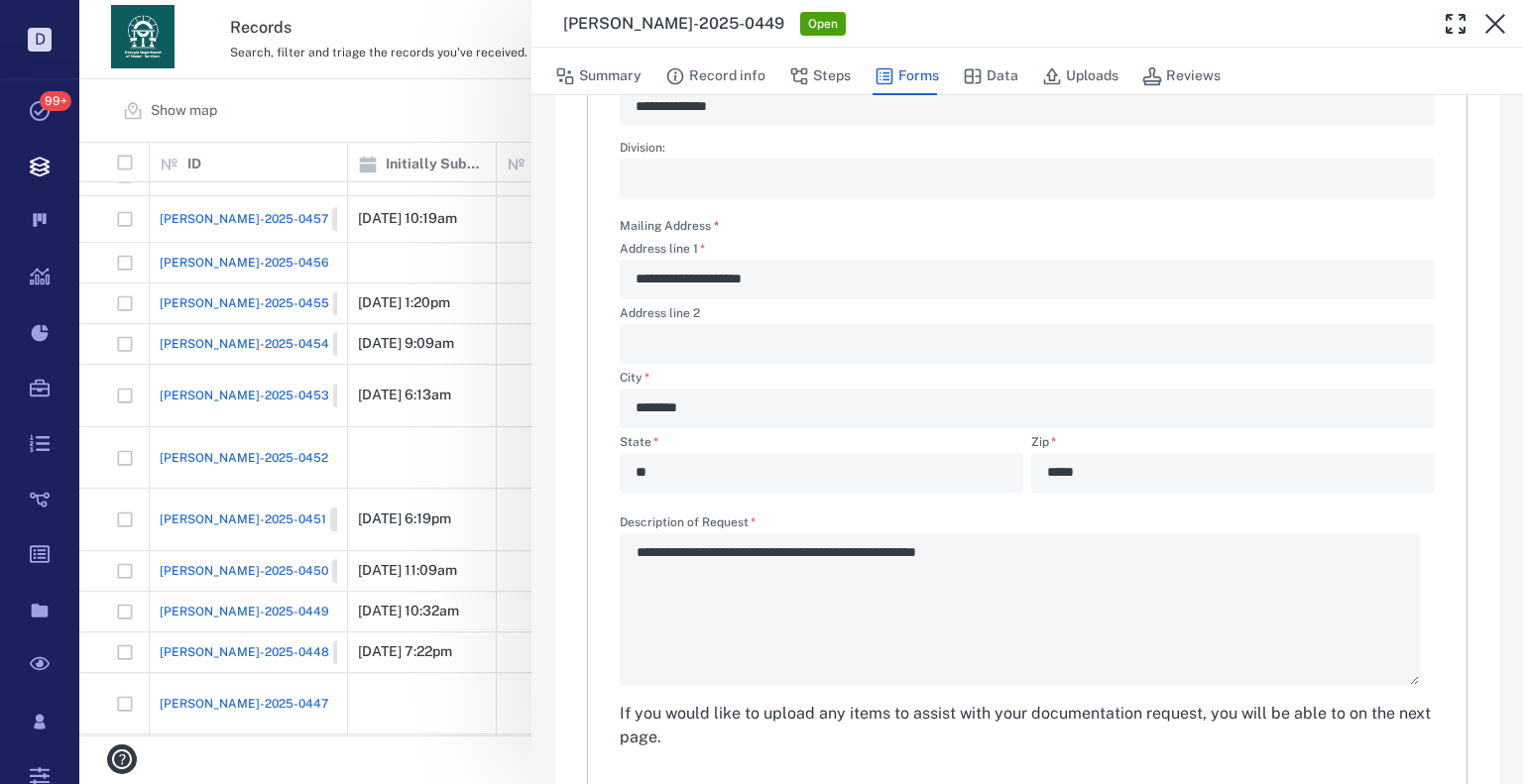 scroll, scrollTop: 395, scrollLeft: 0, axis: vertical 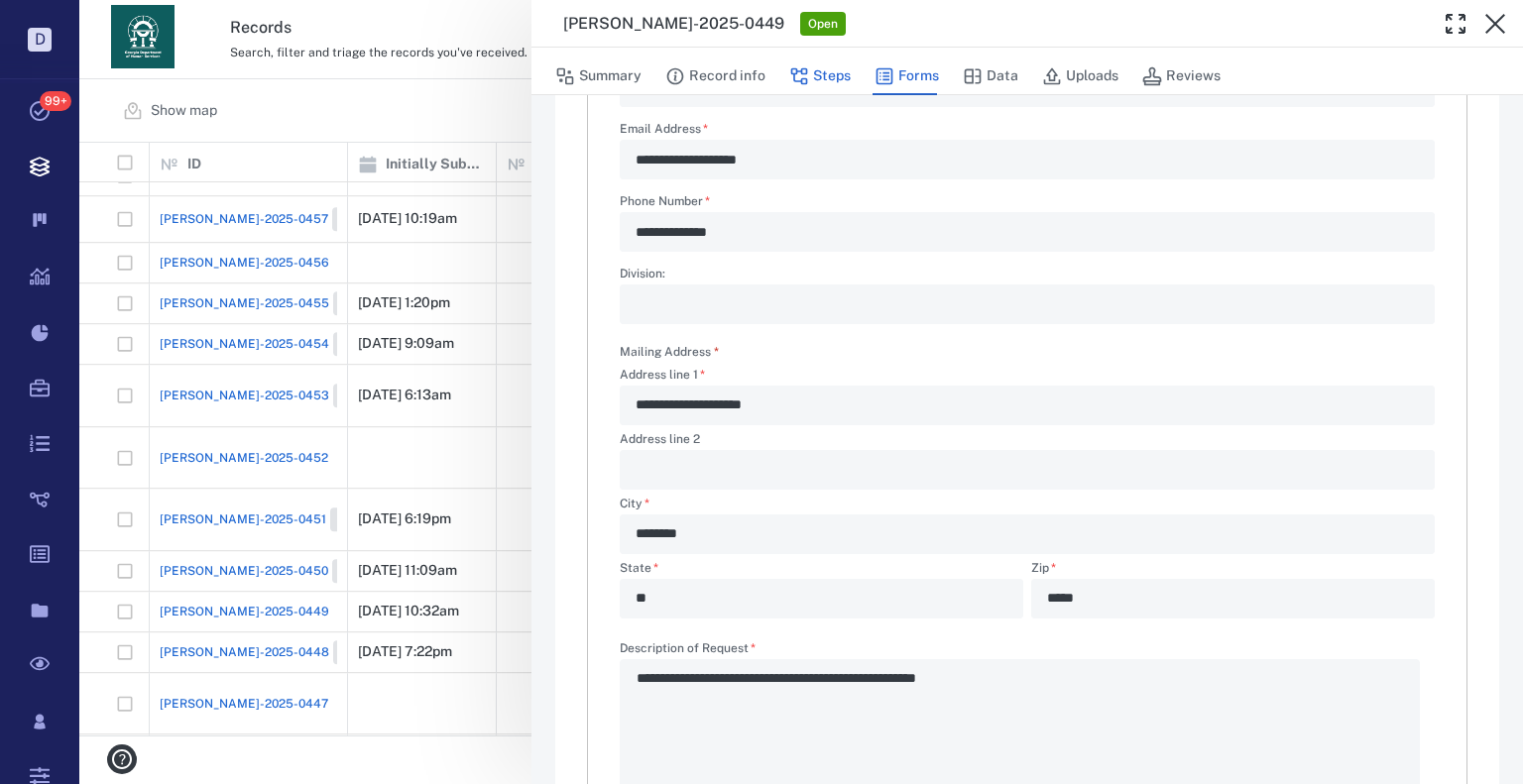 click on "Steps" at bounding box center [820, 76] 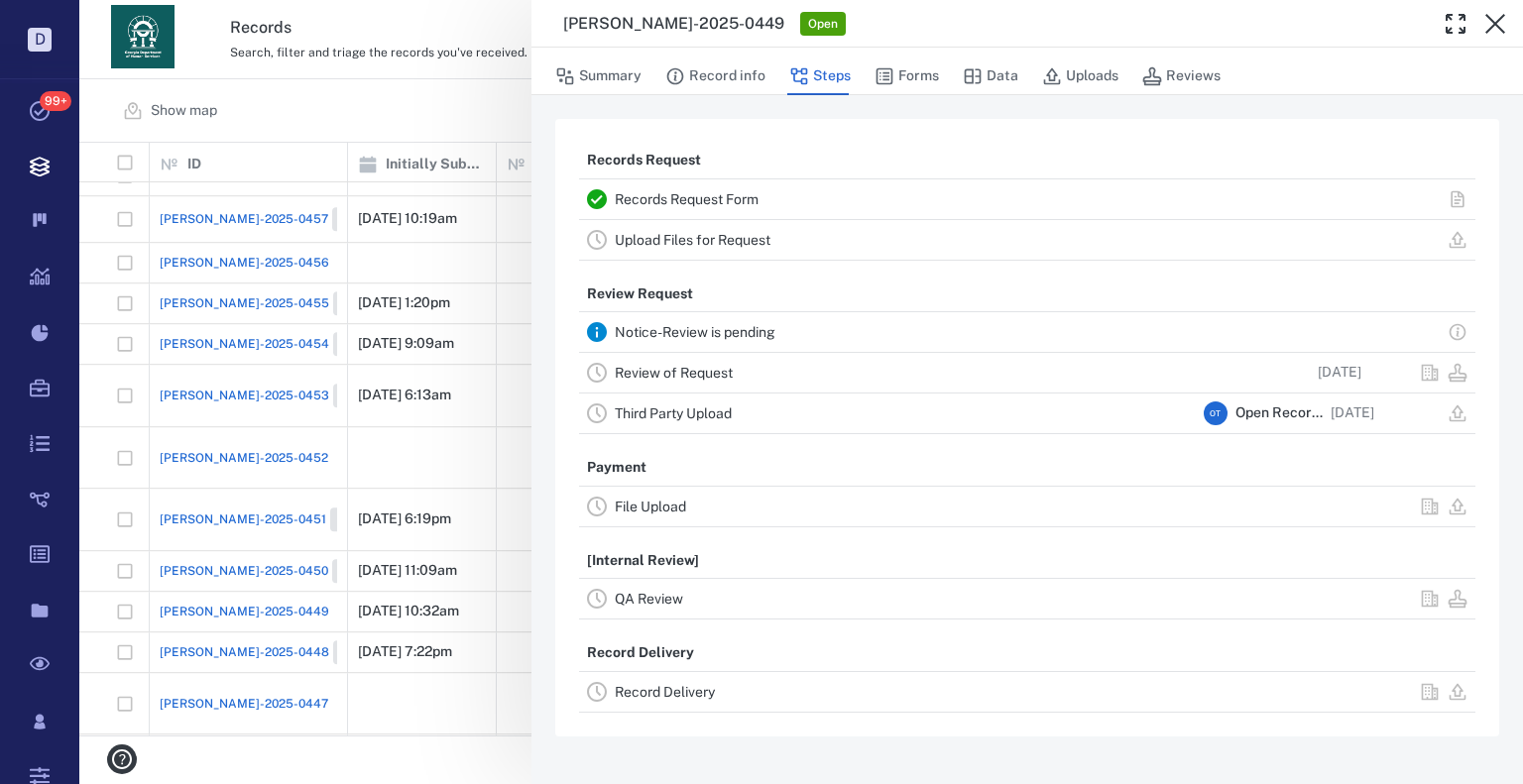 scroll, scrollTop: 0, scrollLeft: 0, axis: both 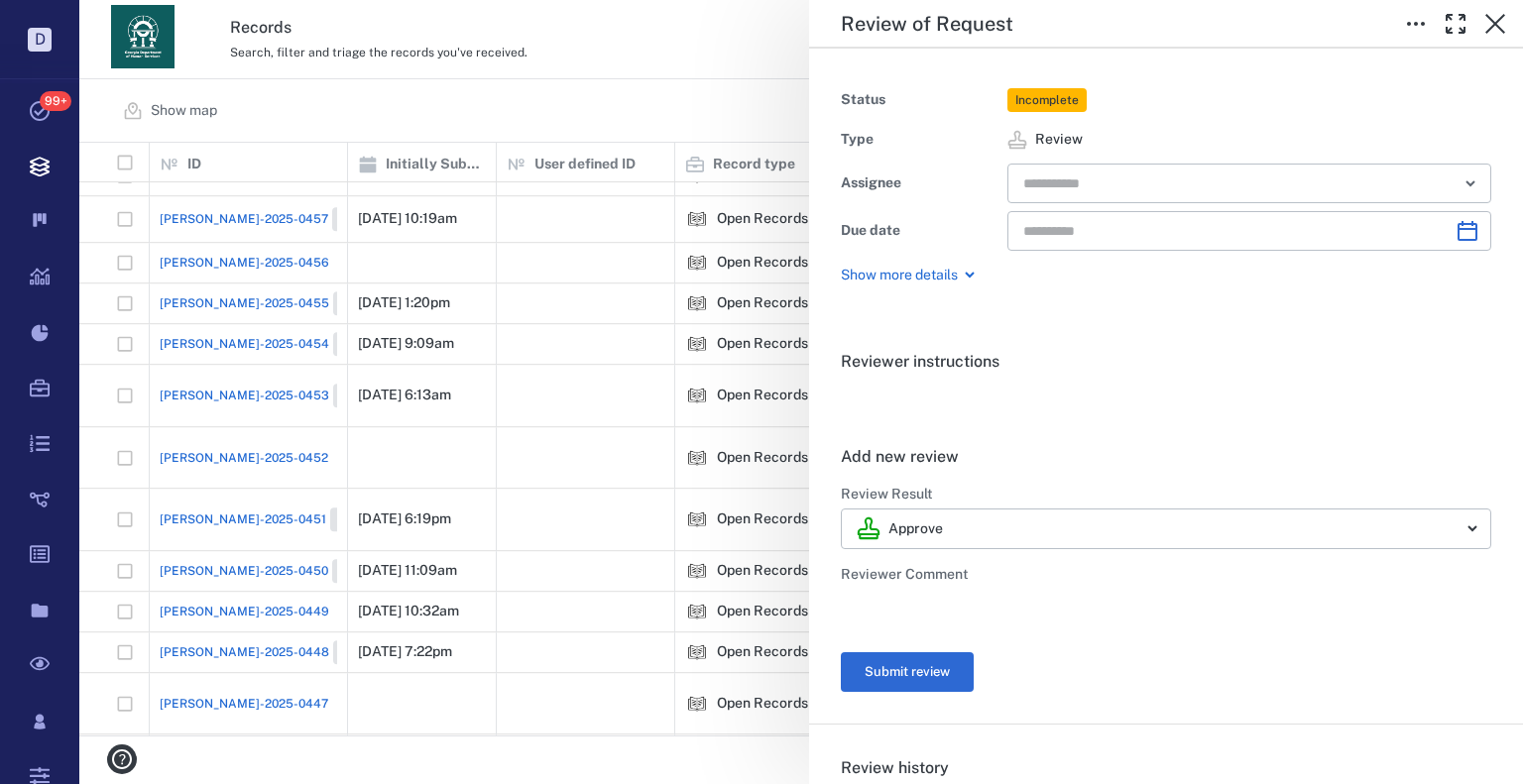 type on "**********" 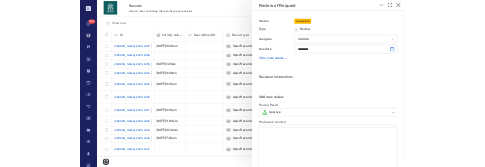 scroll, scrollTop: 0, scrollLeft: 0, axis: both 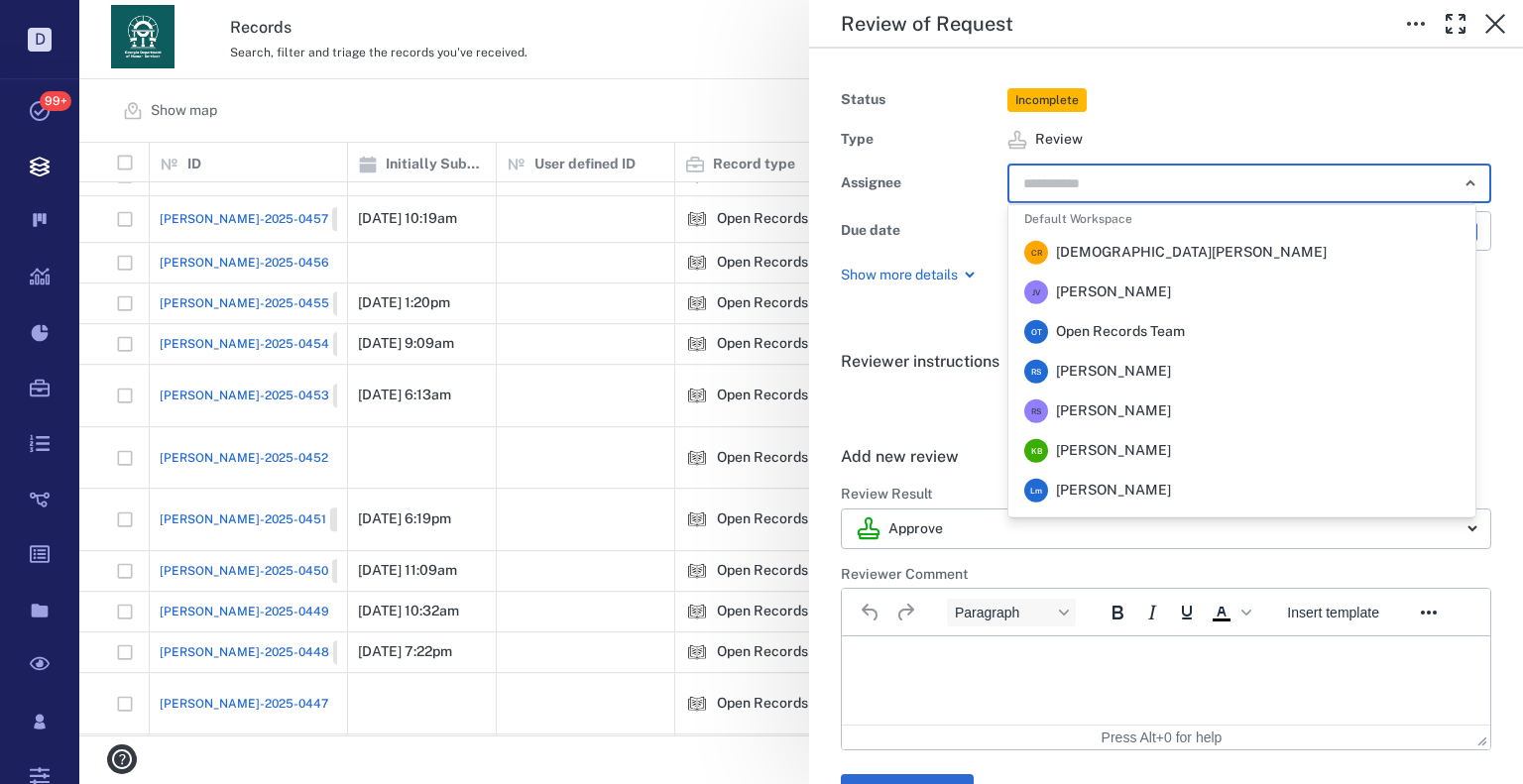 click at bounding box center [1227, 183] 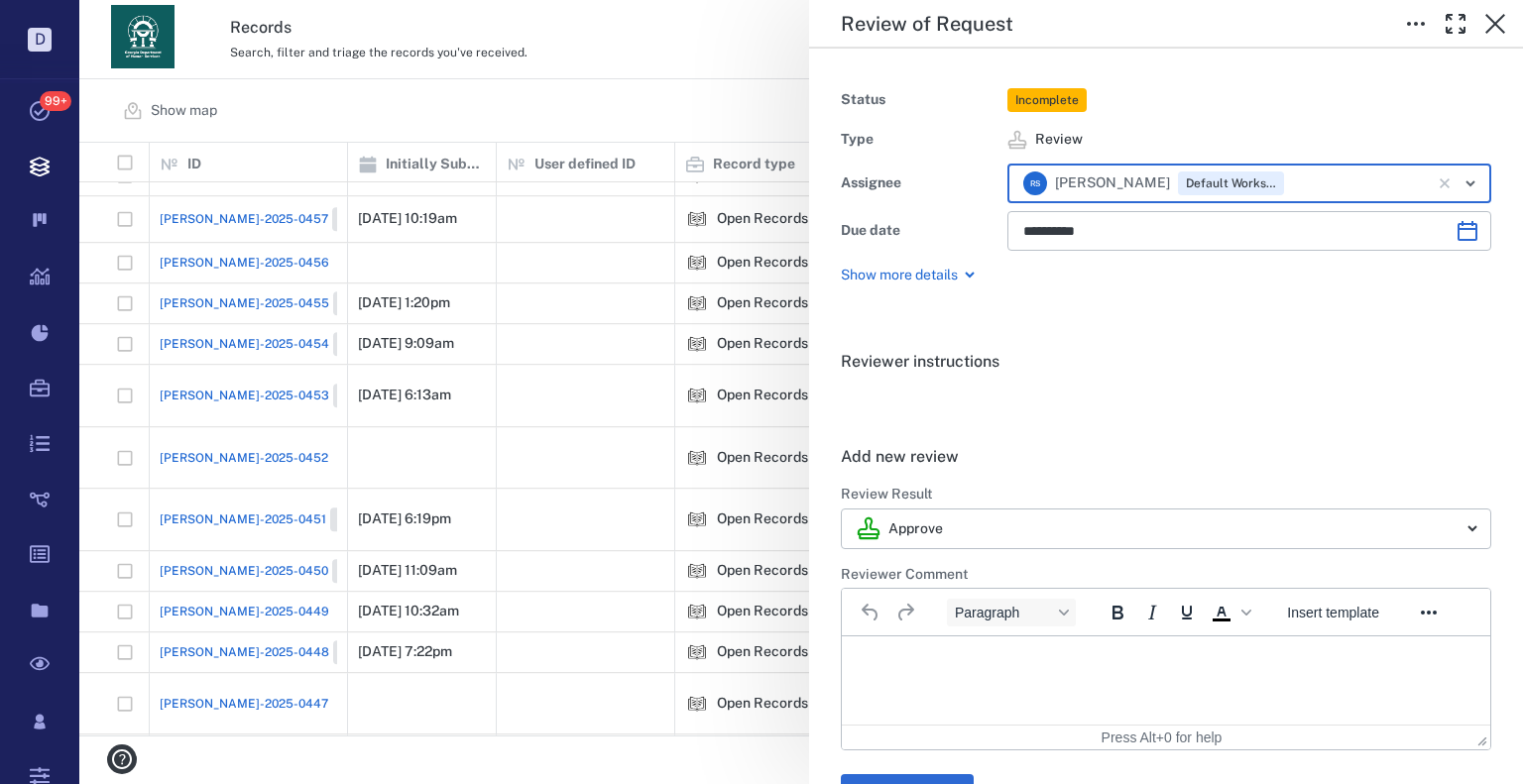 click on "**********" at bounding box center (801, 392) 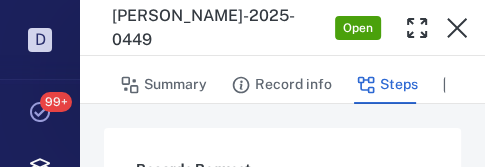 scroll, scrollTop: 24, scrollLeft: 390, axis: both 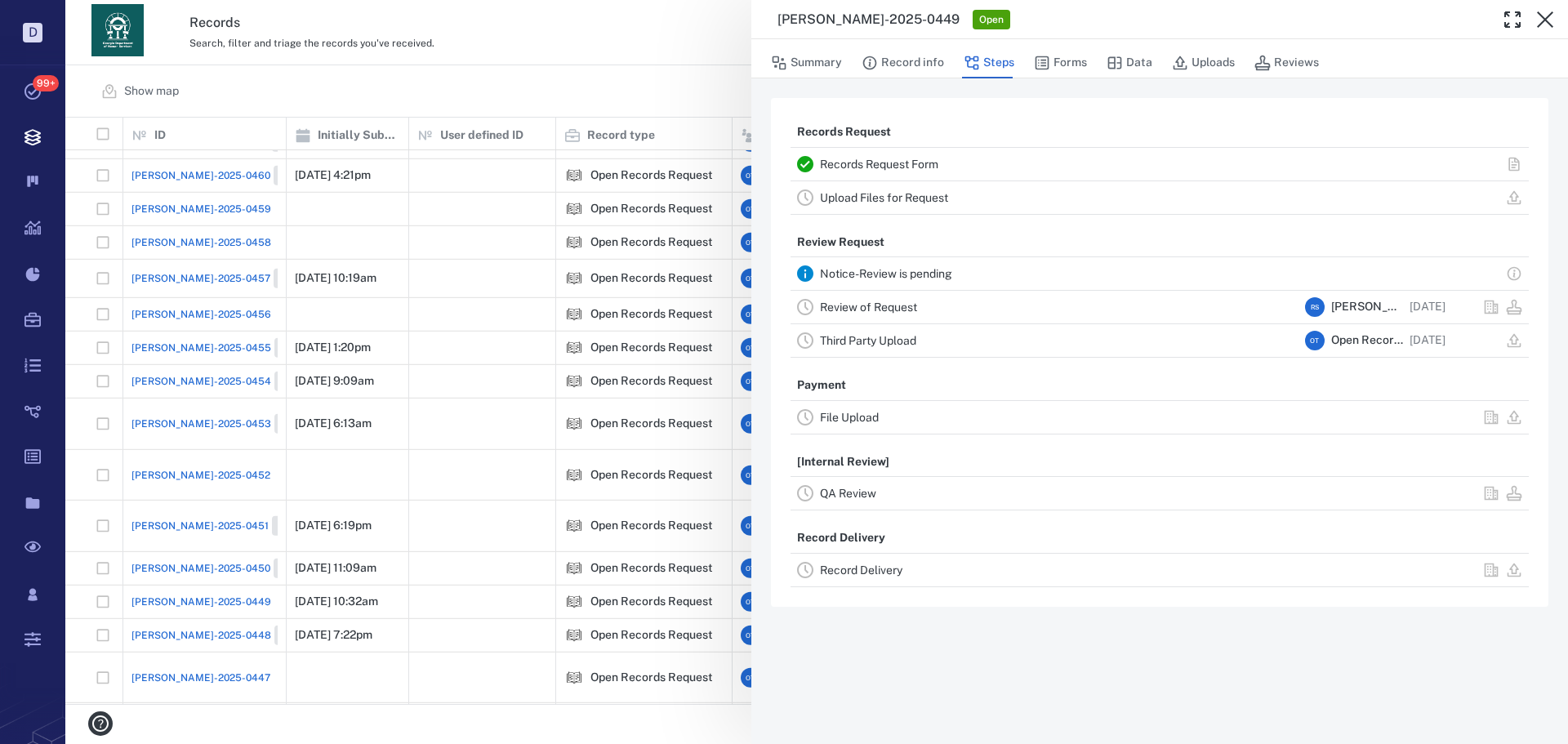 click on "ORR-2025-0449 Open Summary Record info Steps Forms Data Uploads Reviews Records Request Records Request Form Upload Files for Request Review Request Notice-Review is pending Review of Request R S Rochelle Stembridge 07/06/2025 Third Party Upload O T Open Records Team 07/06/2025 Payment File Upload [Internal Review] QA Review Record Delivery Record Delivery" at bounding box center (817, 372) 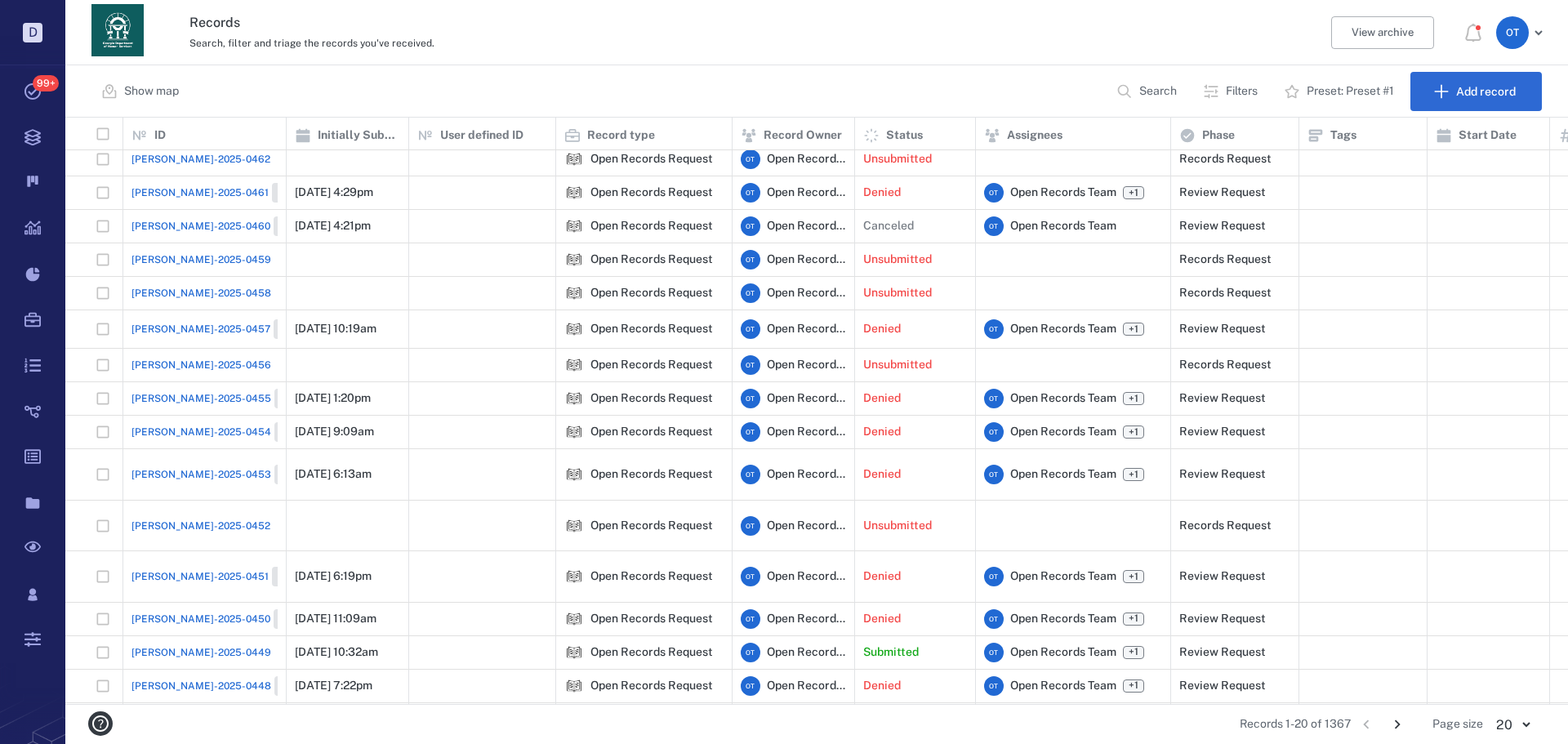 scroll, scrollTop: 128, scrollLeft: 0, axis: vertical 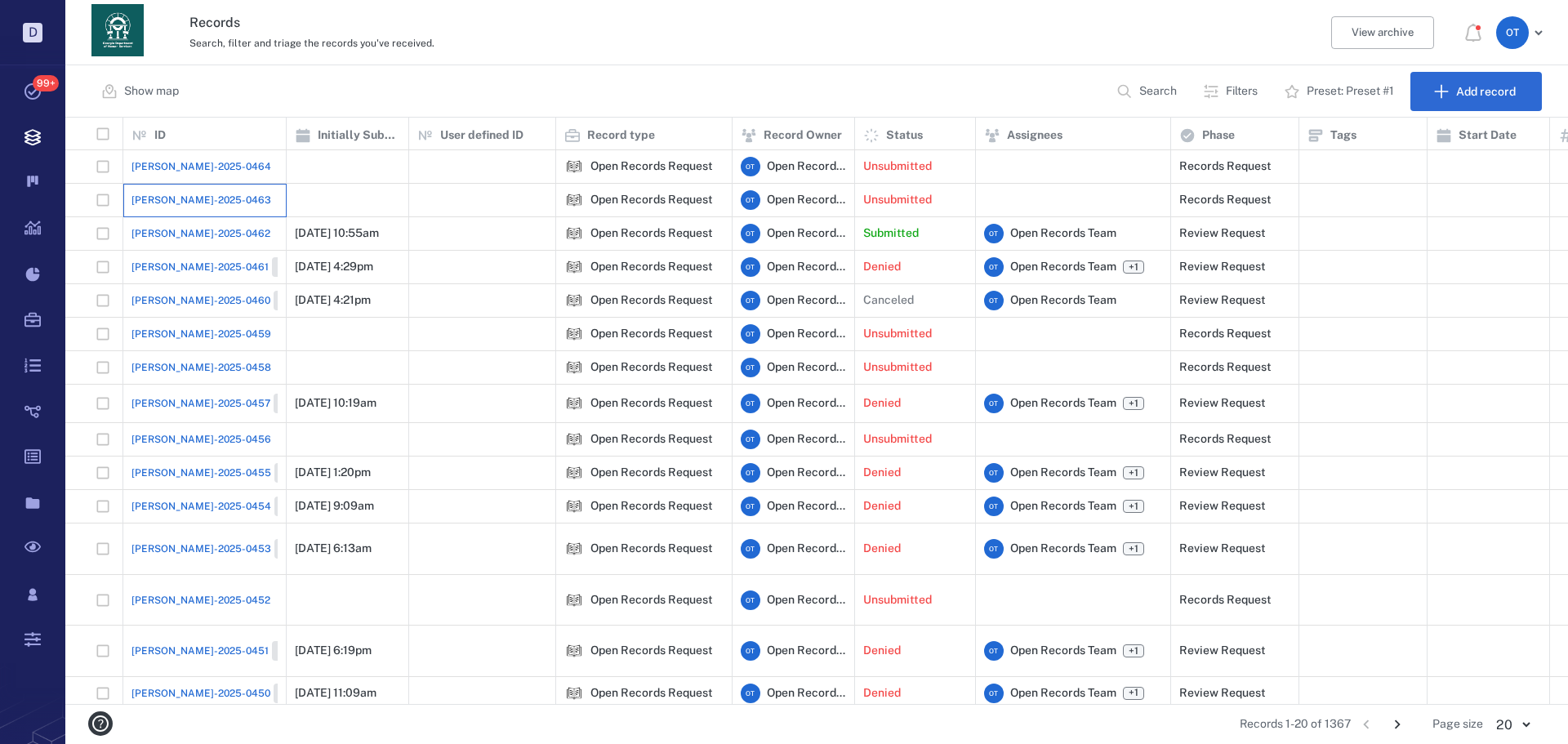 click on "[PERSON_NAME]-2025-0463" at bounding box center (205, 200) 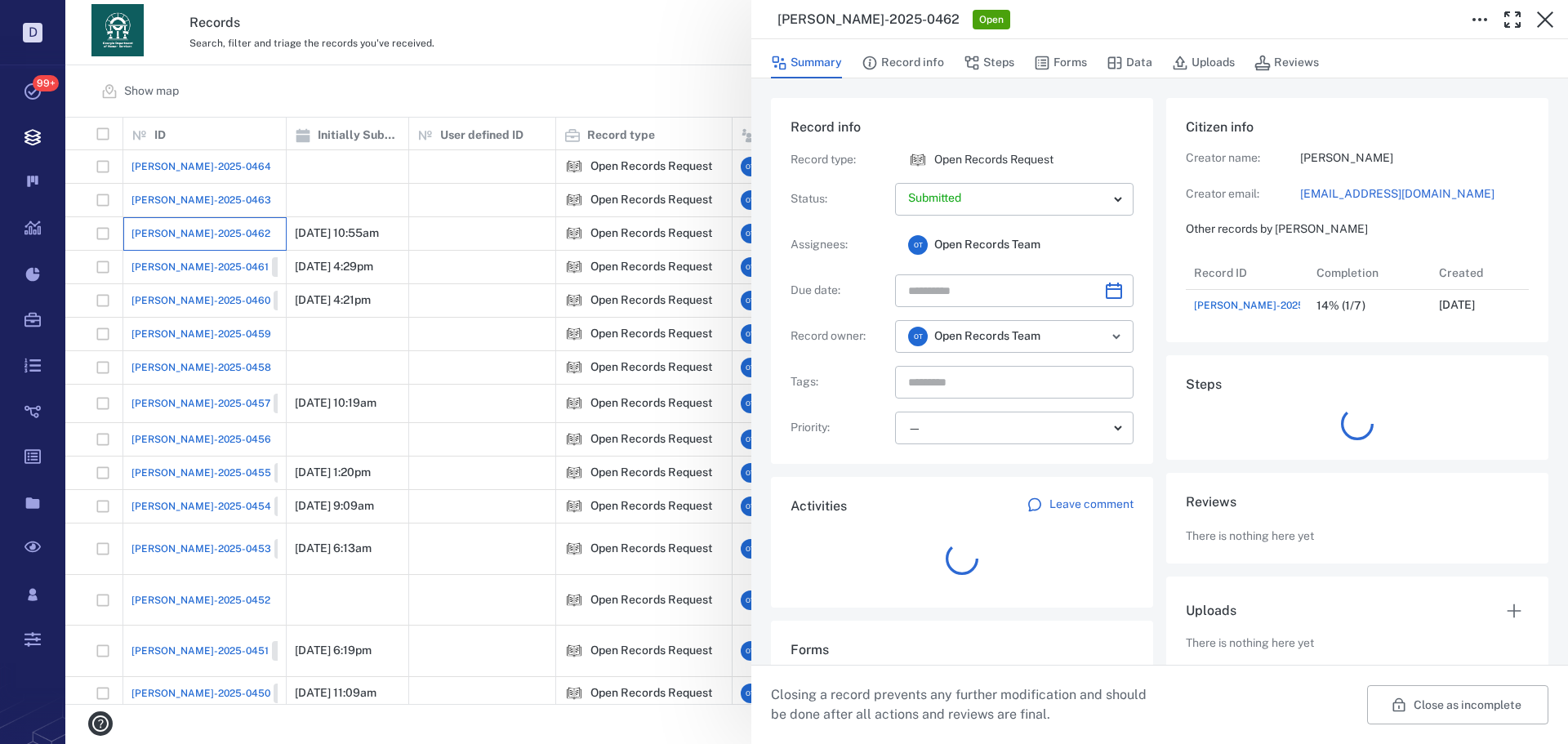 scroll, scrollTop: 13, scrollLeft: 13, axis: both 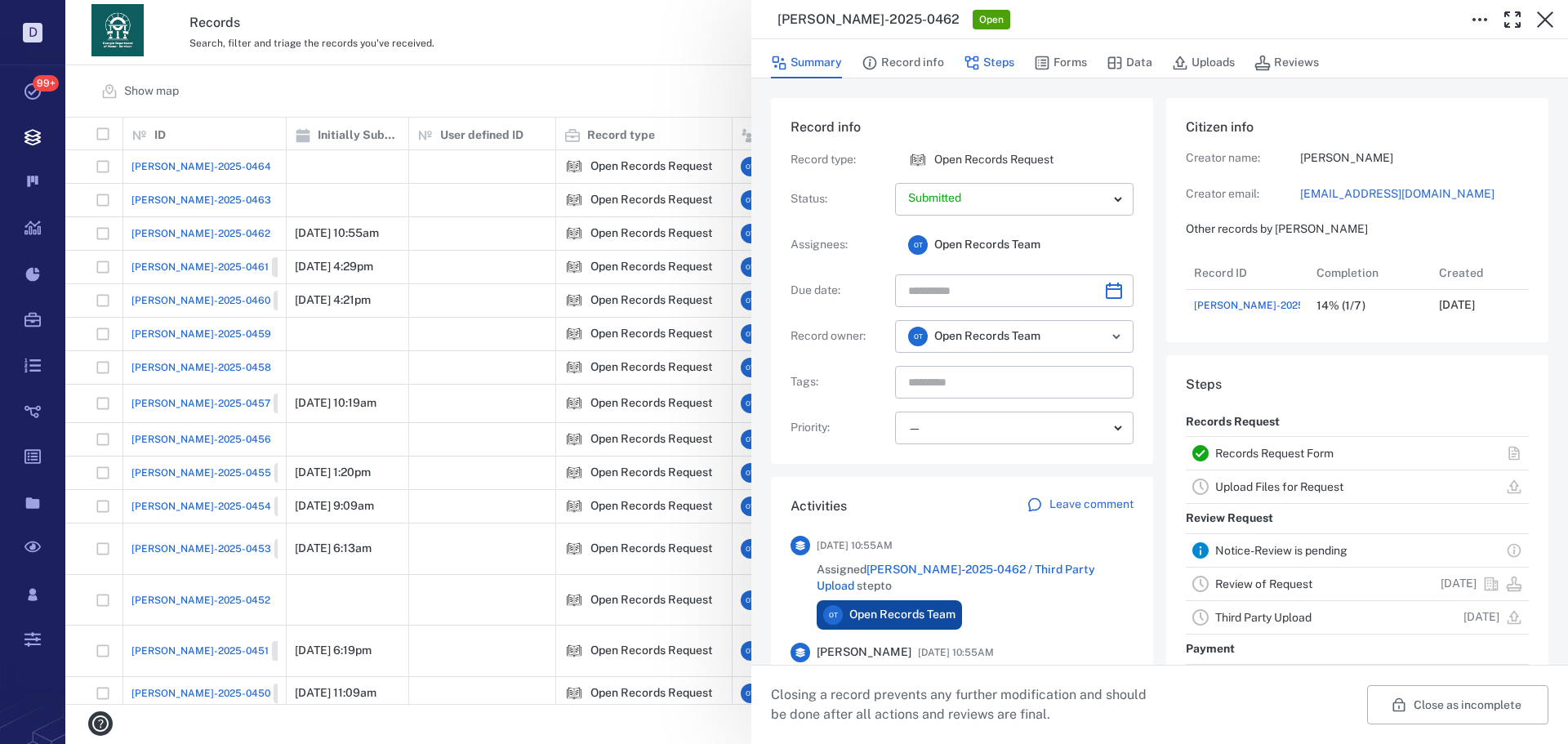 click on "Steps" at bounding box center (989, 63) 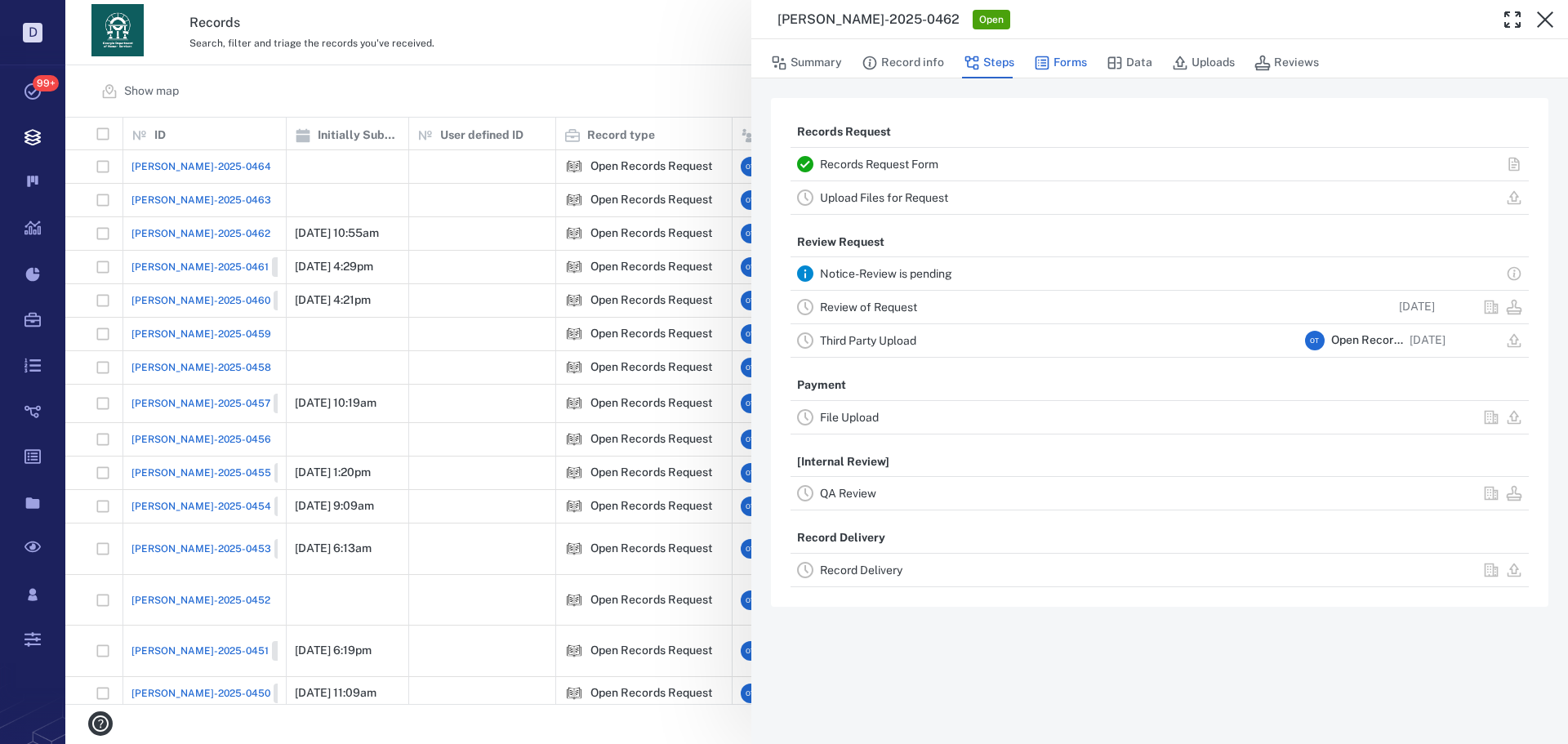 click on "Forms" at bounding box center [1060, 63] 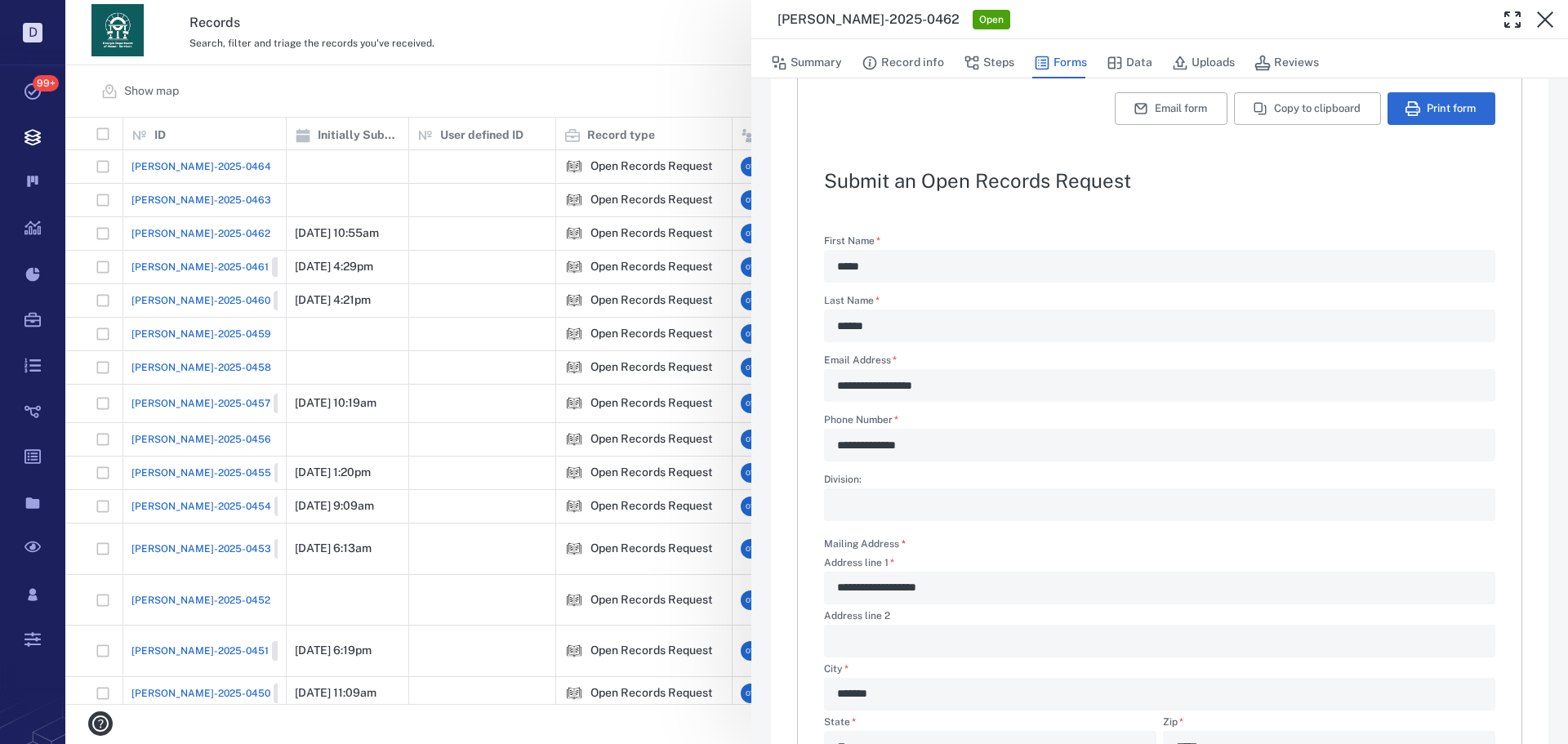 scroll, scrollTop: 0, scrollLeft: 0, axis: both 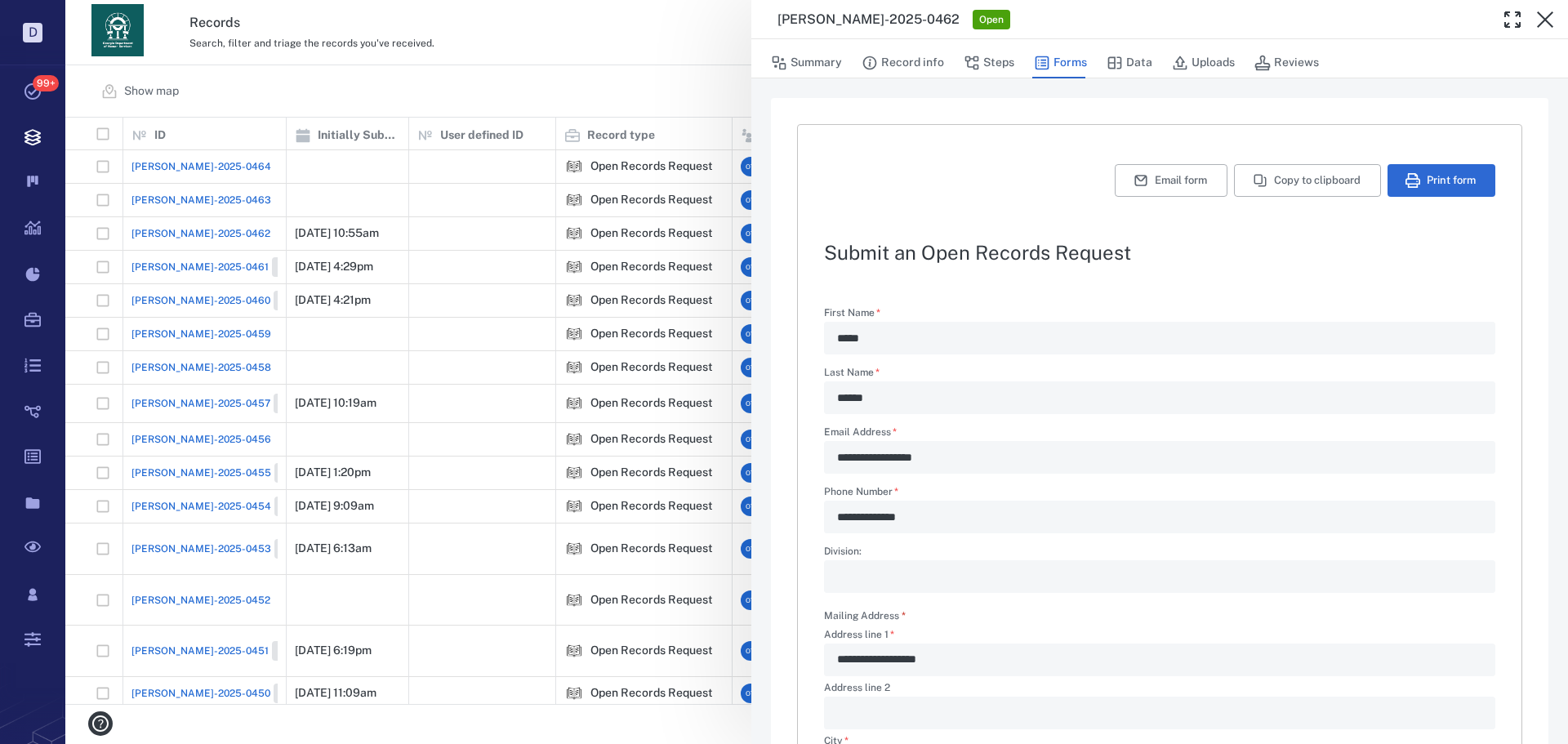 click on "Summary Record info Steps Forms Data Uploads Reviews" at bounding box center (1160, 62) 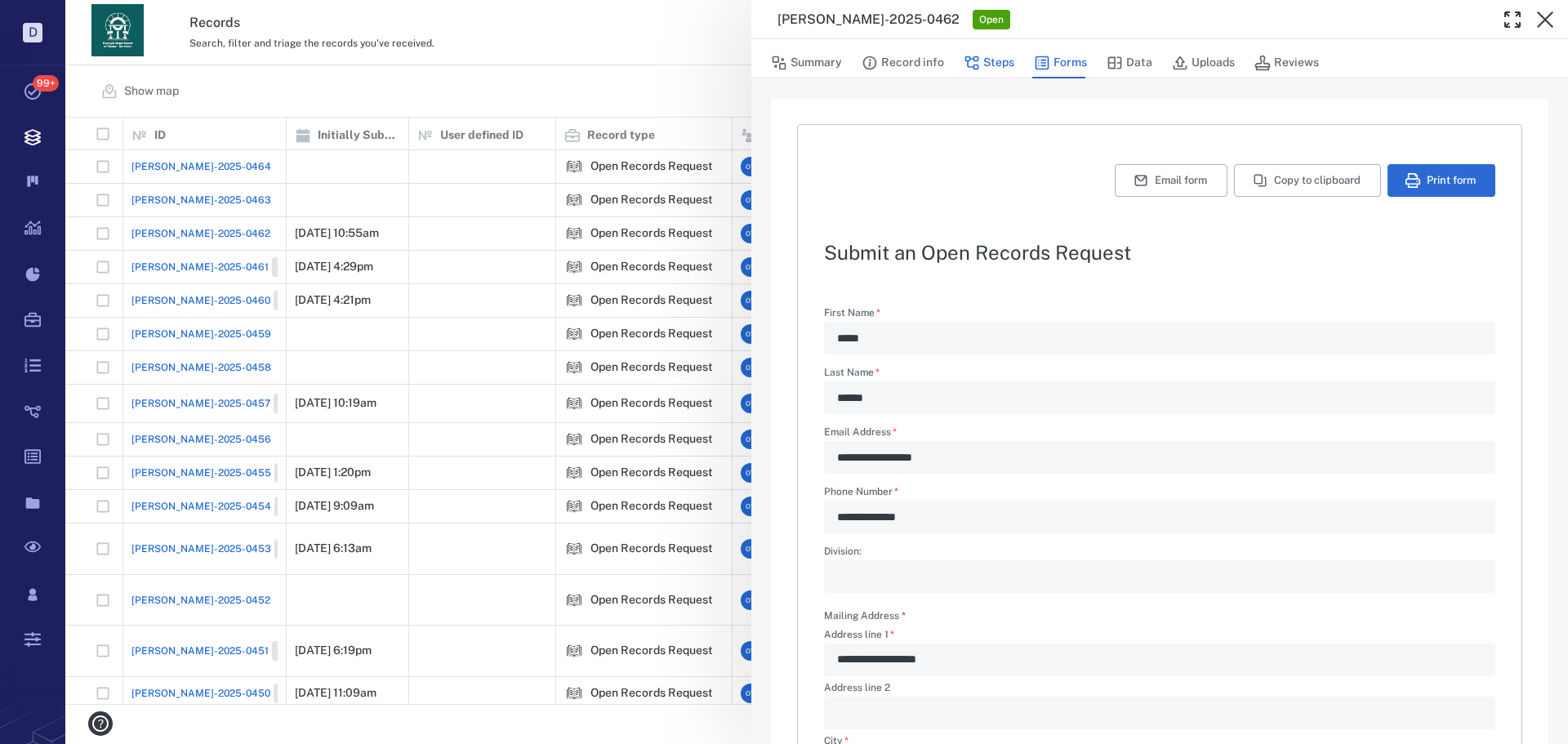 click on "Steps" at bounding box center (989, 63) 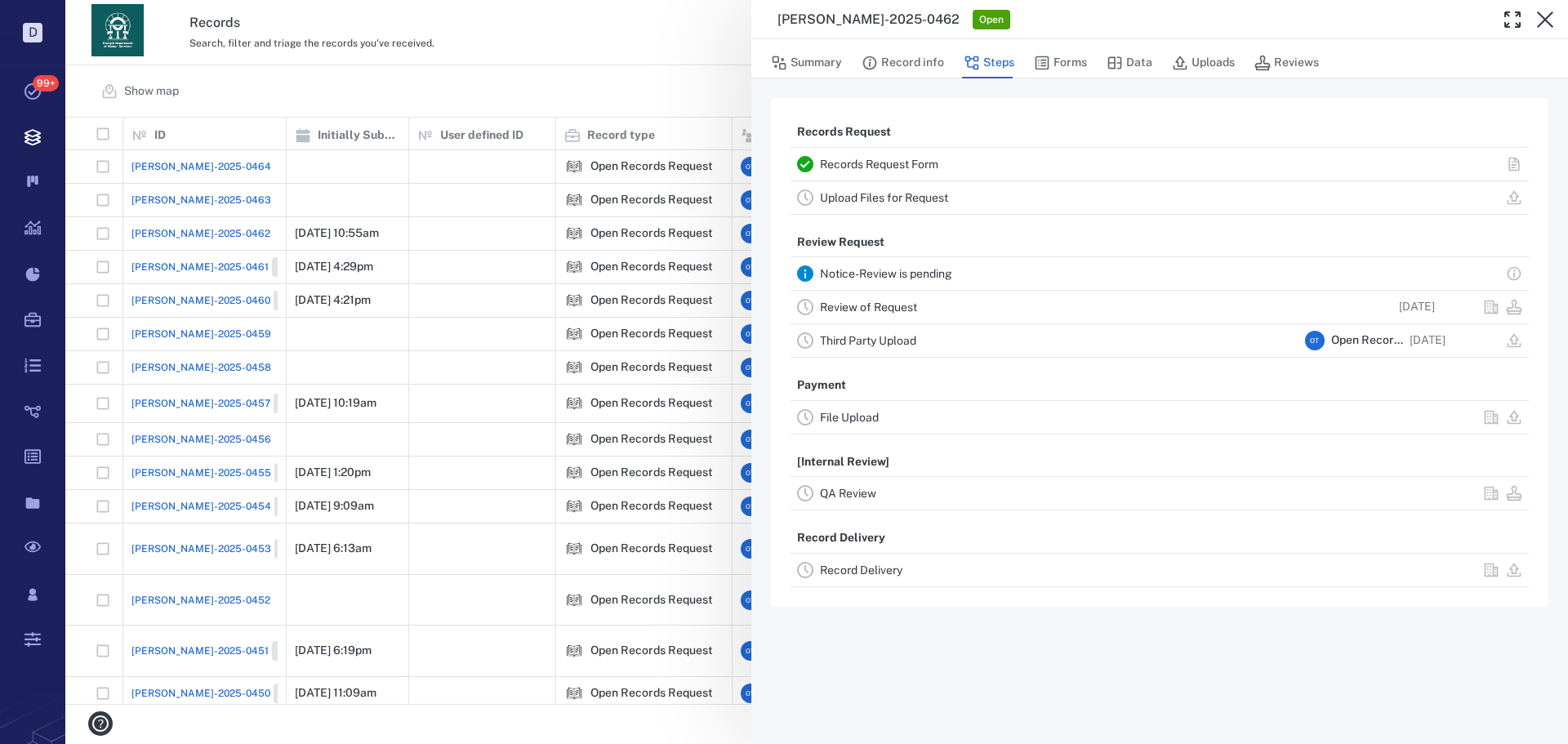 click on "Review of Request" at bounding box center [868, 307] 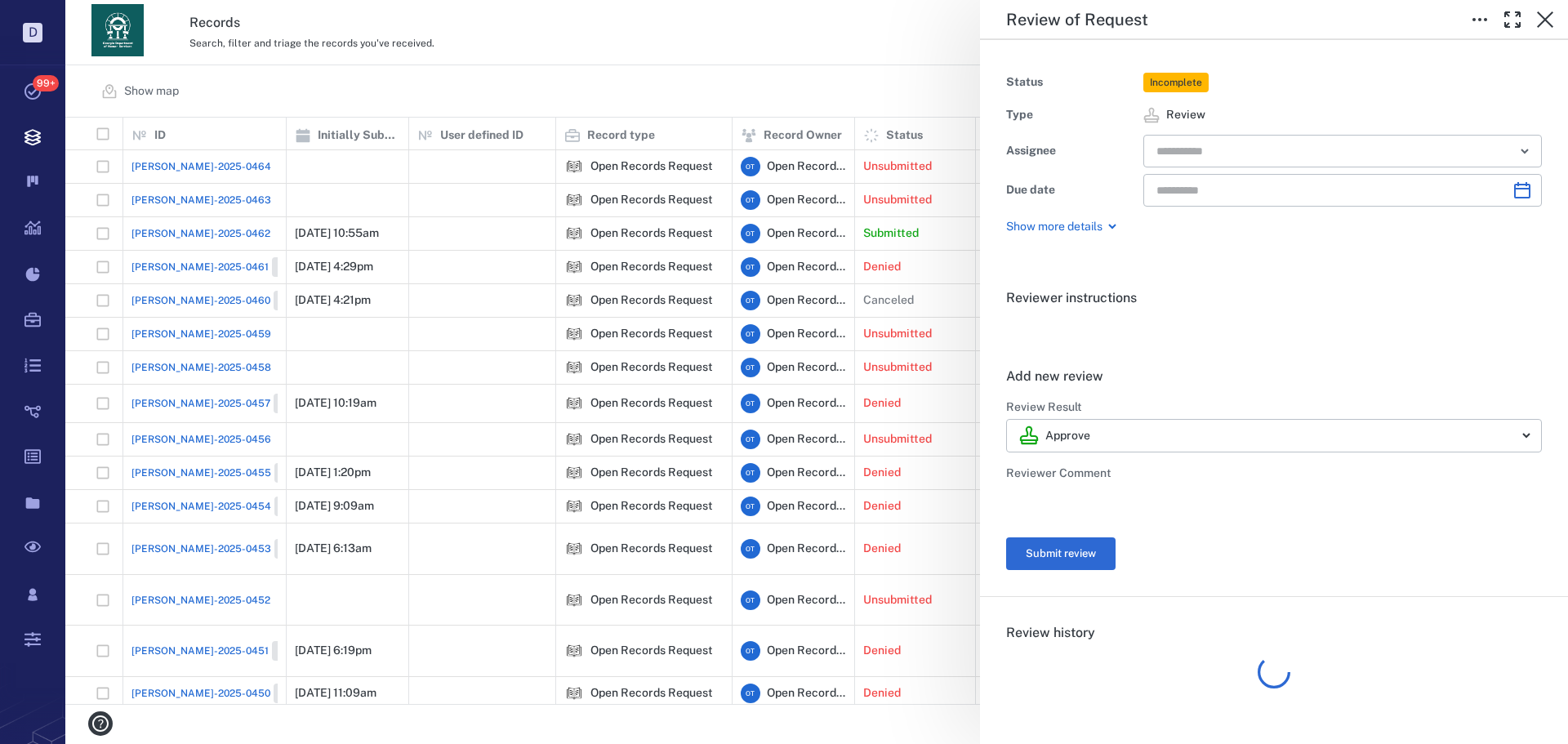 type on "**********" 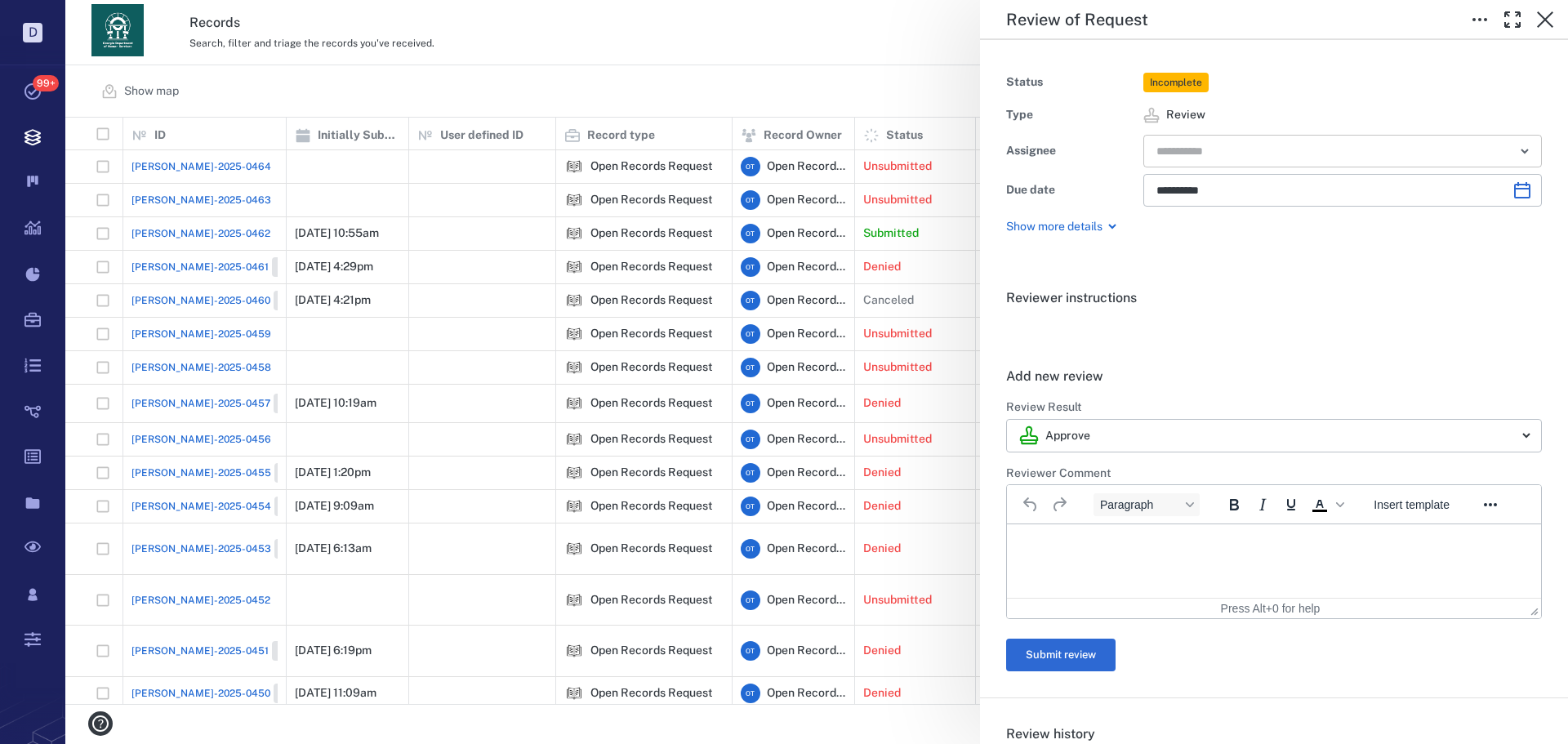 scroll, scrollTop: 0, scrollLeft: 0, axis: both 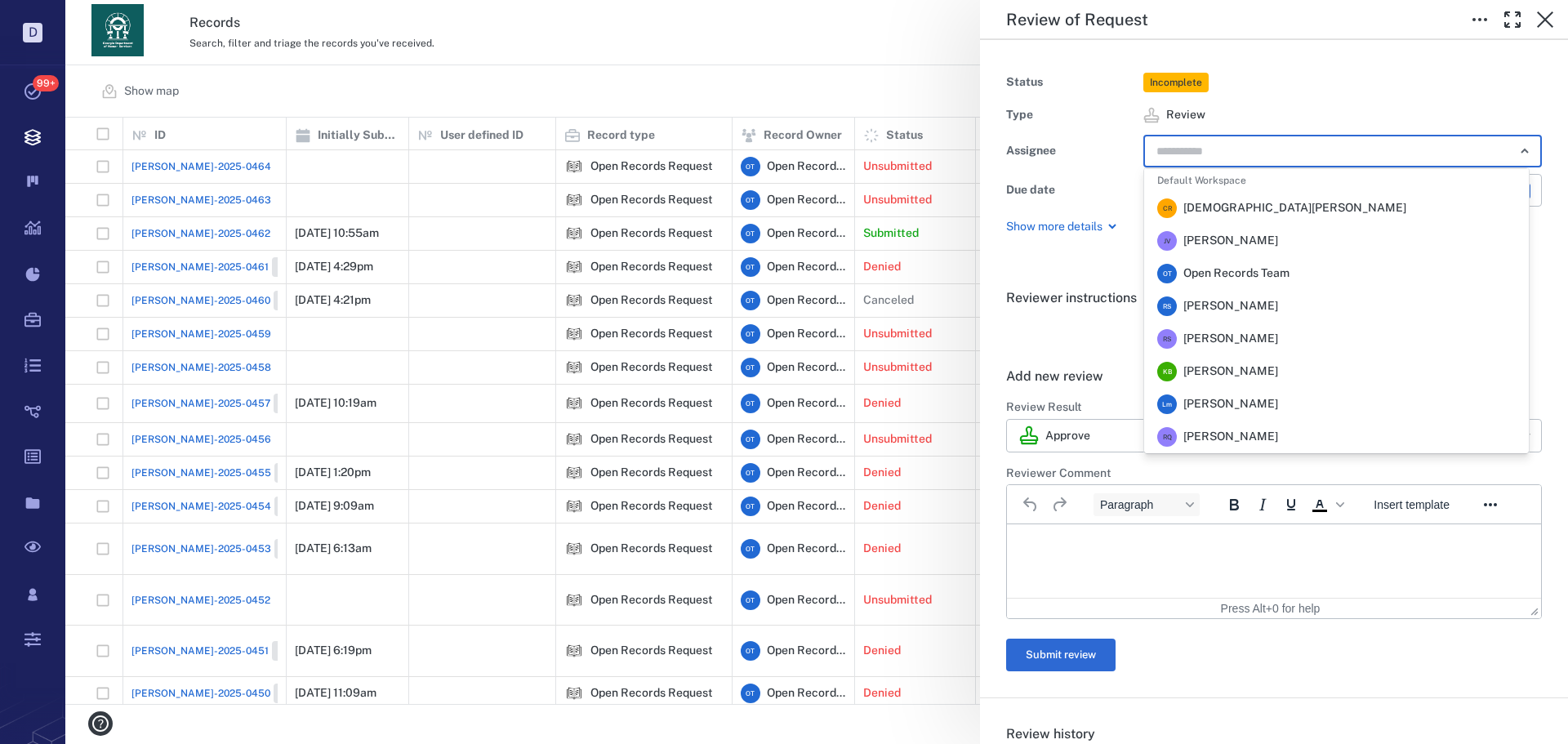 click on "[PERSON_NAME]" at bounding box center [1231, 306] 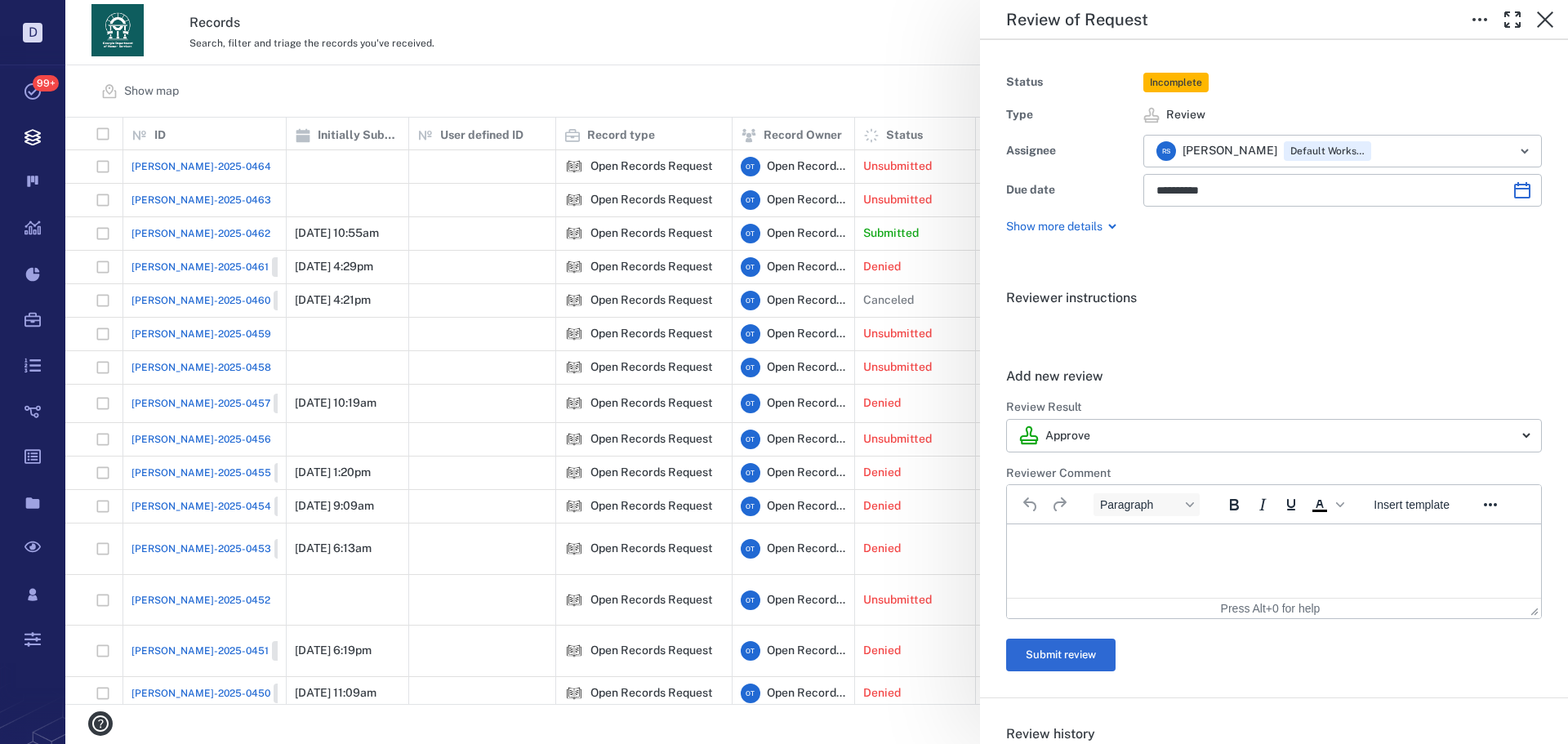 click on "**********" at bounding box center [817, 372] 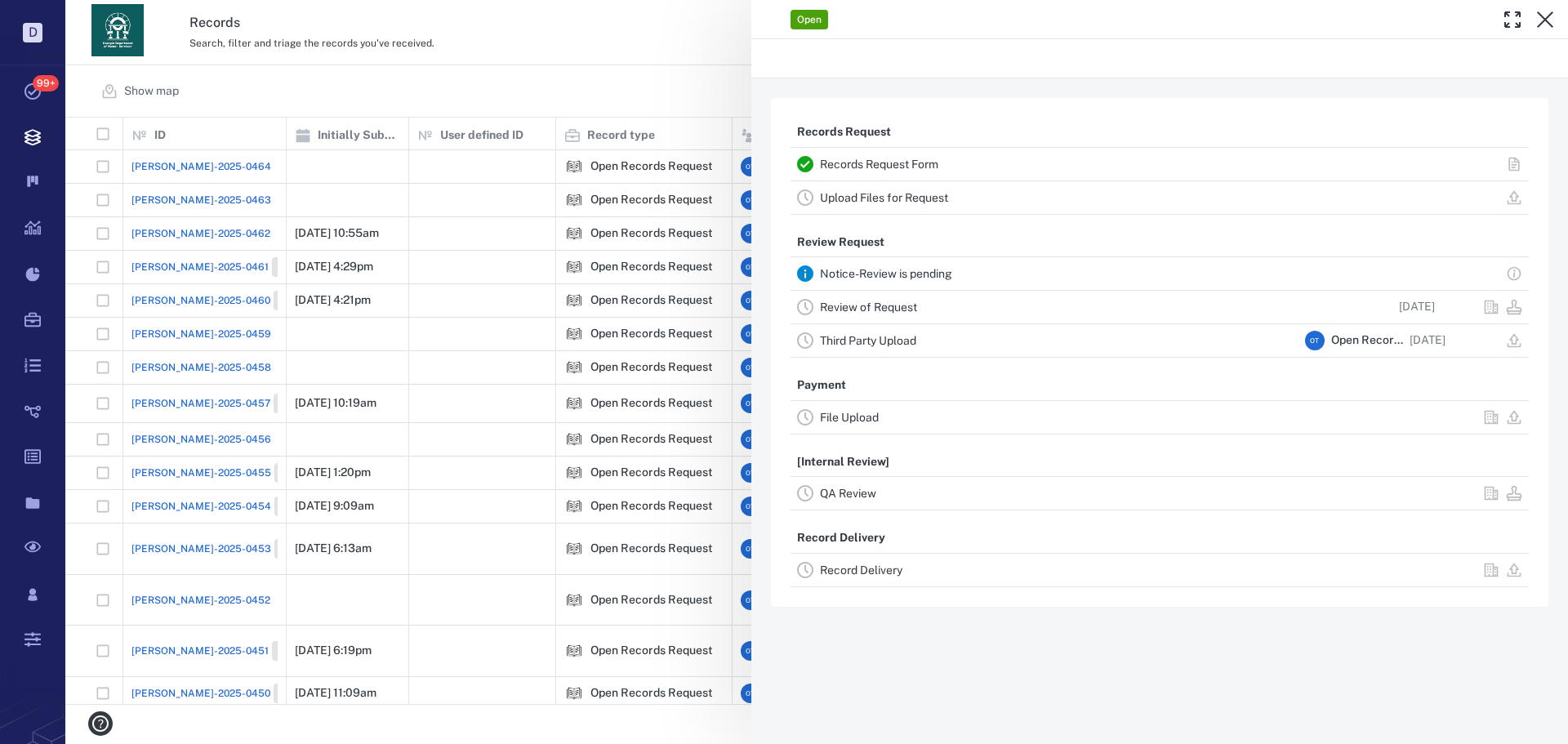 click on "Open Records Request Records Request Form Upload Files for Request Review Request Notice-Review is pending Review of Request [DATE] Third Party Upload O T Open Records Team [DATE] Payment File Upload [Internal Review] QA Review Record Delivery Record Delivery" at bounding box center [817, 372] 